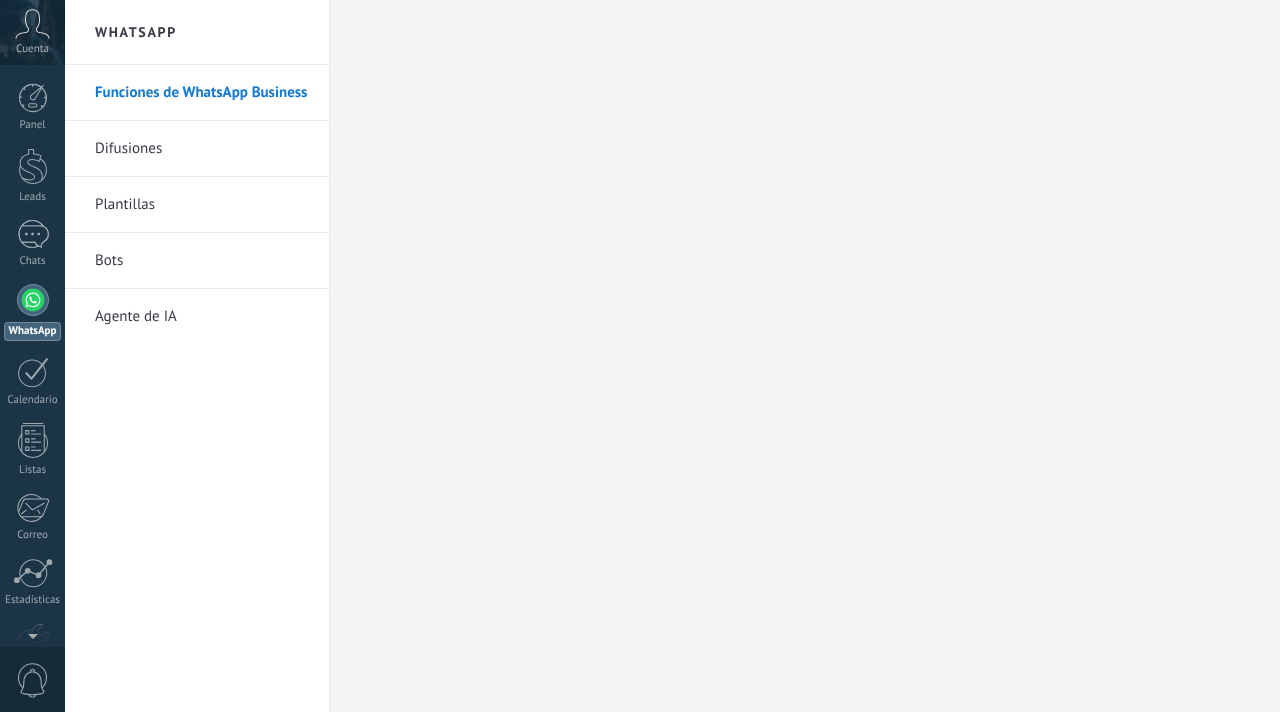 scroll, scrollTop: 0, scrollLeft: 0, axis: both 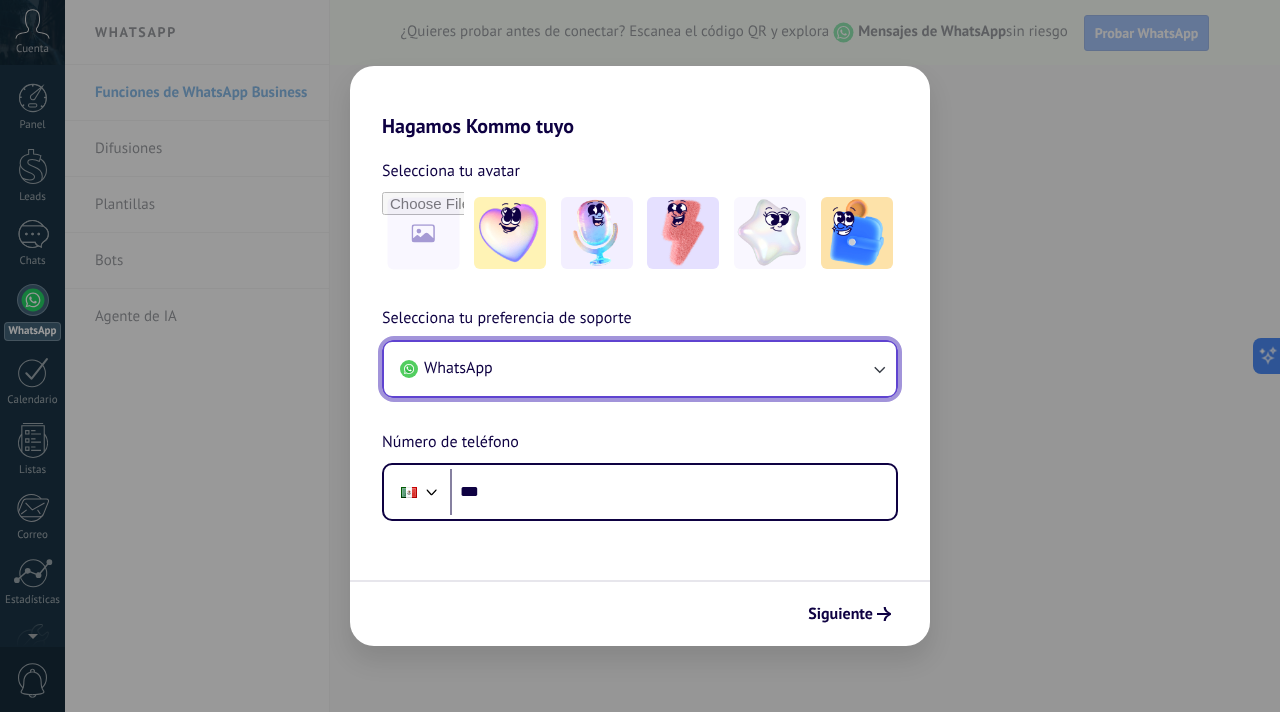 click on "WhatsApp" at bounding box center [640, 369] 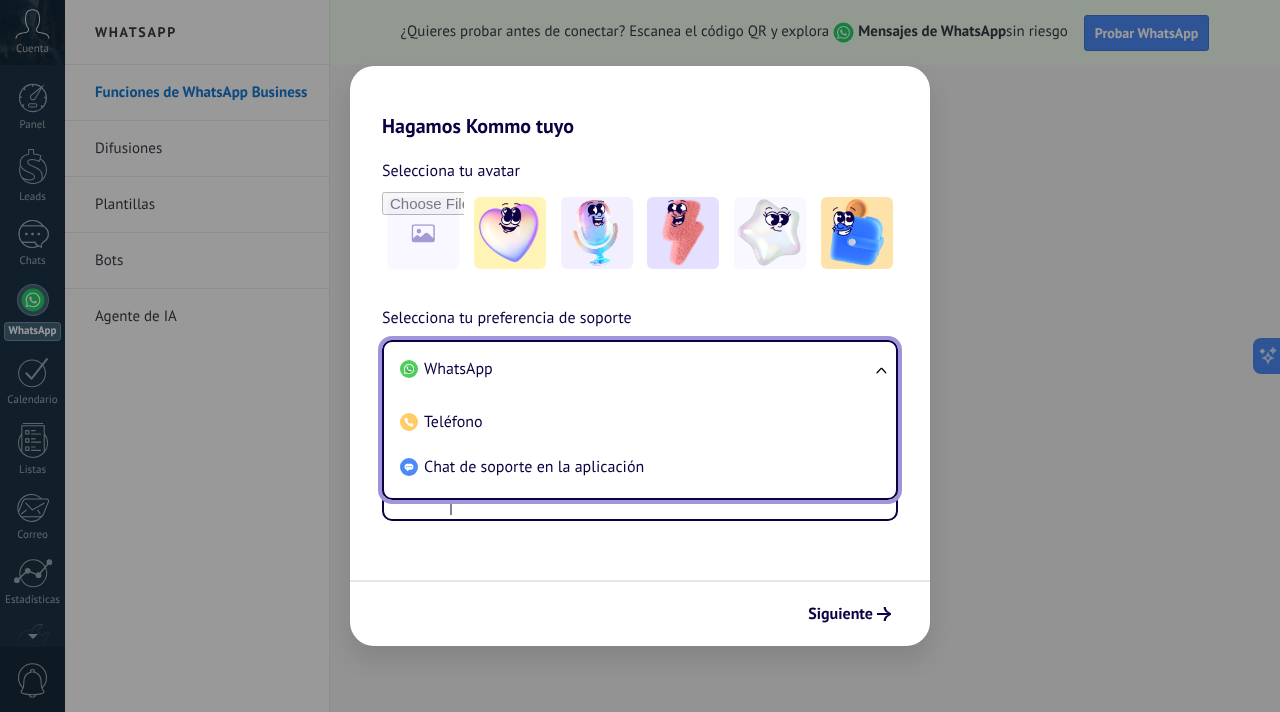 click on "Selecciona tu avatar Selecciona tu preferencia de soporte WhatsApp WhatsApp Teléfono Chat de soporte en la aplicación Número de teléfono Phone *** Siguiente" at bounding box center (640, 392) 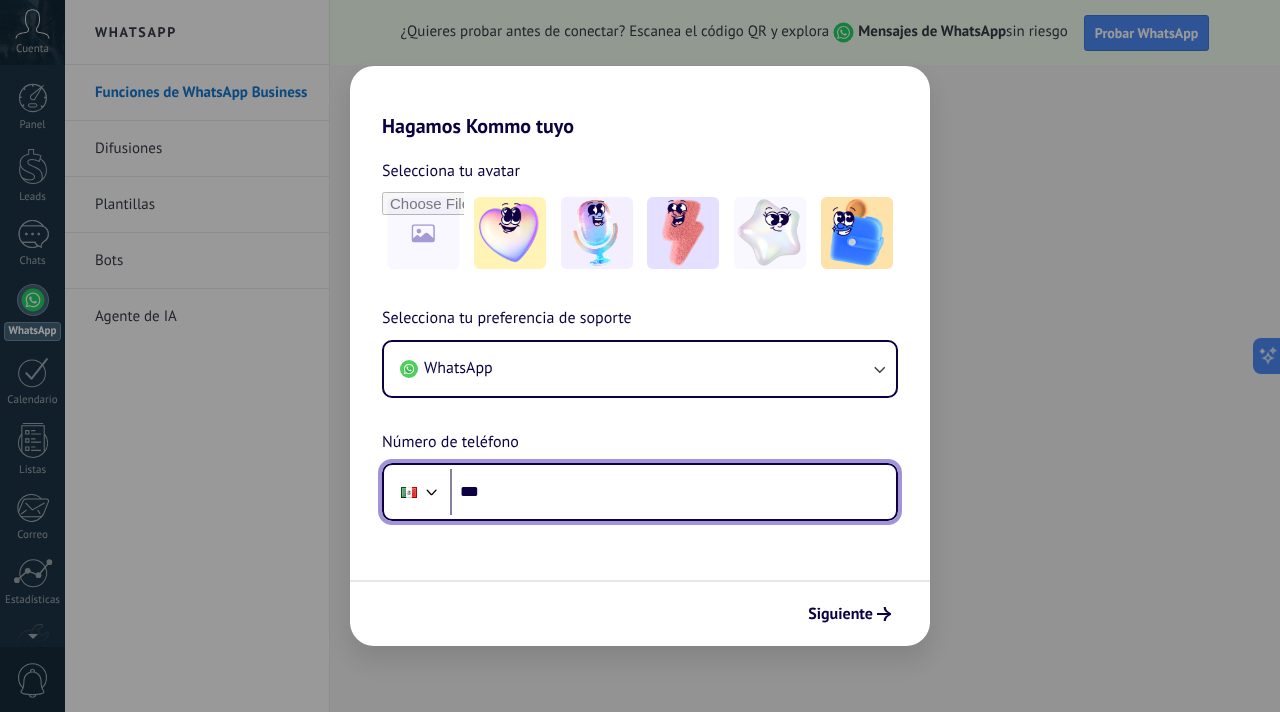 click on "***" at bounding box center (673, 492) 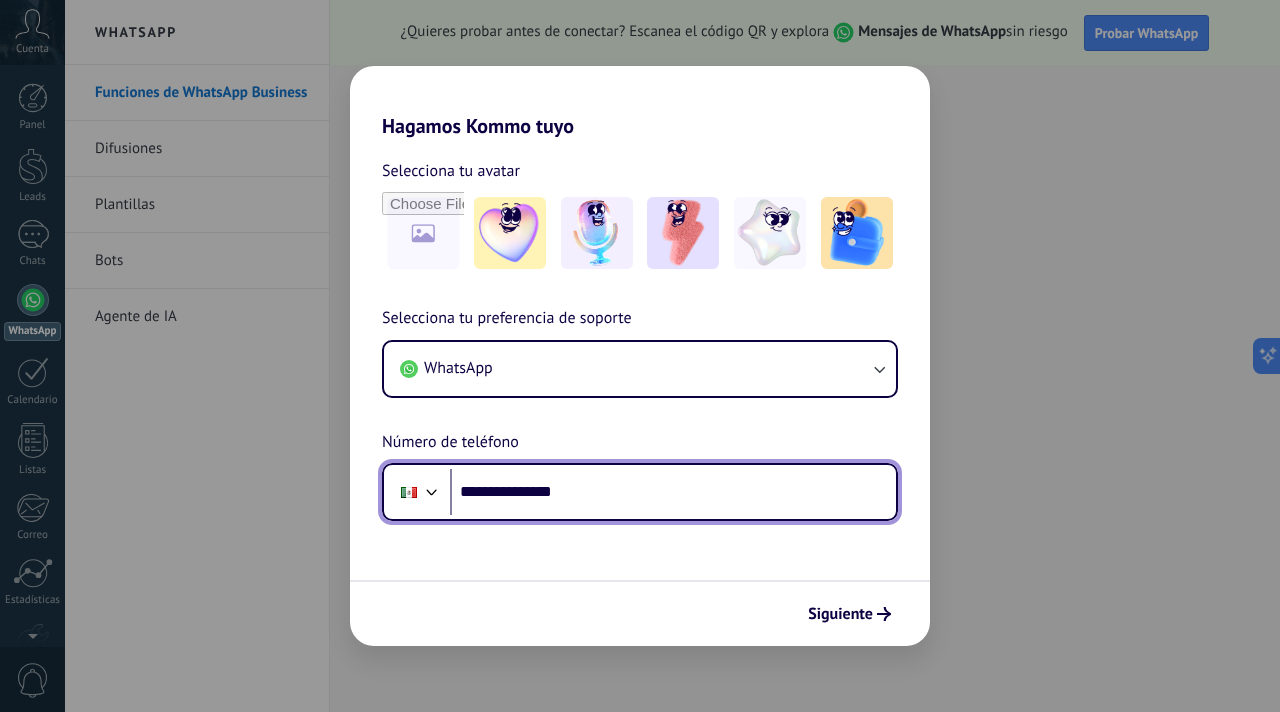 type on "**********" 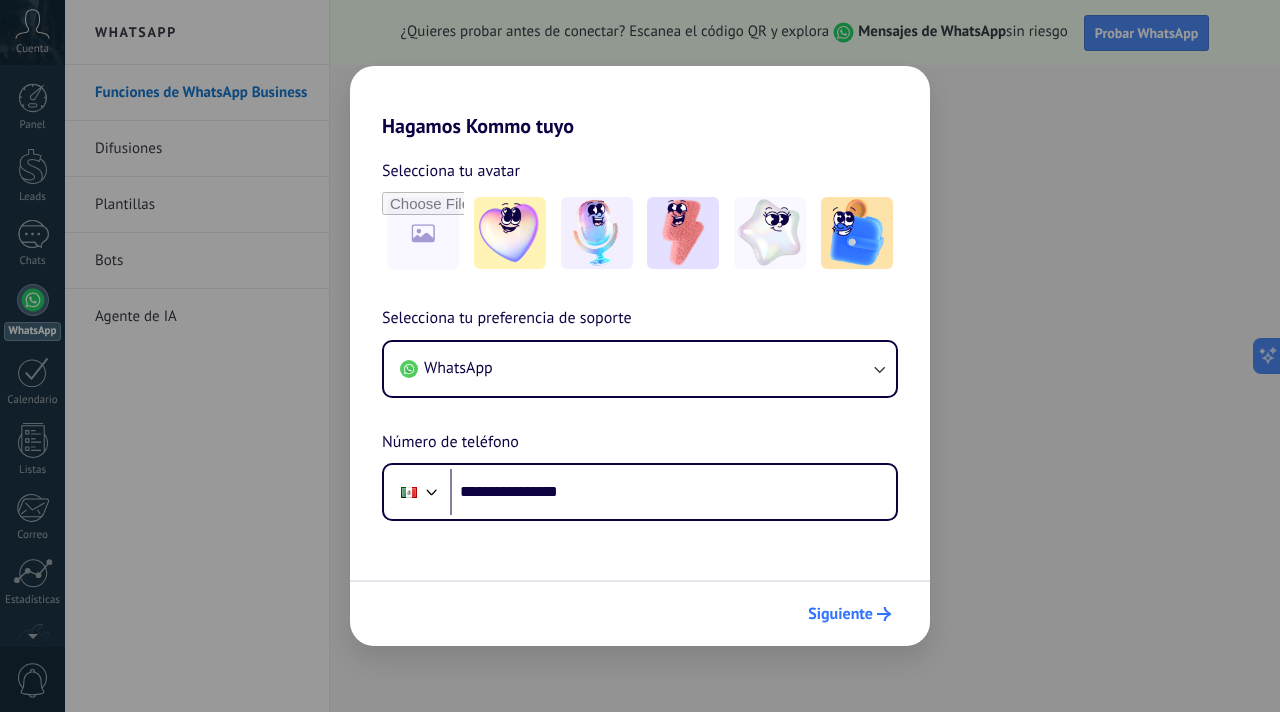click on "Siguiente" at bounding box center [840, 614] 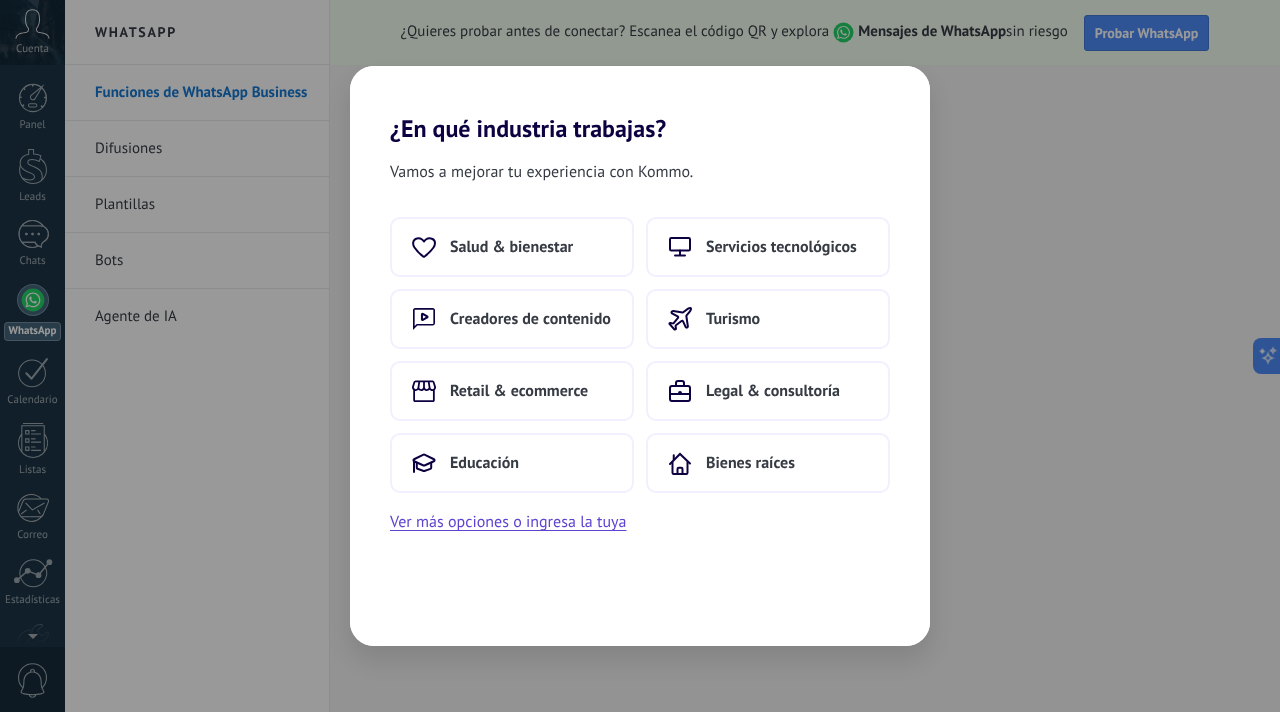 scroll, scrollTop: 0, scrollLeft: 0, axis: both 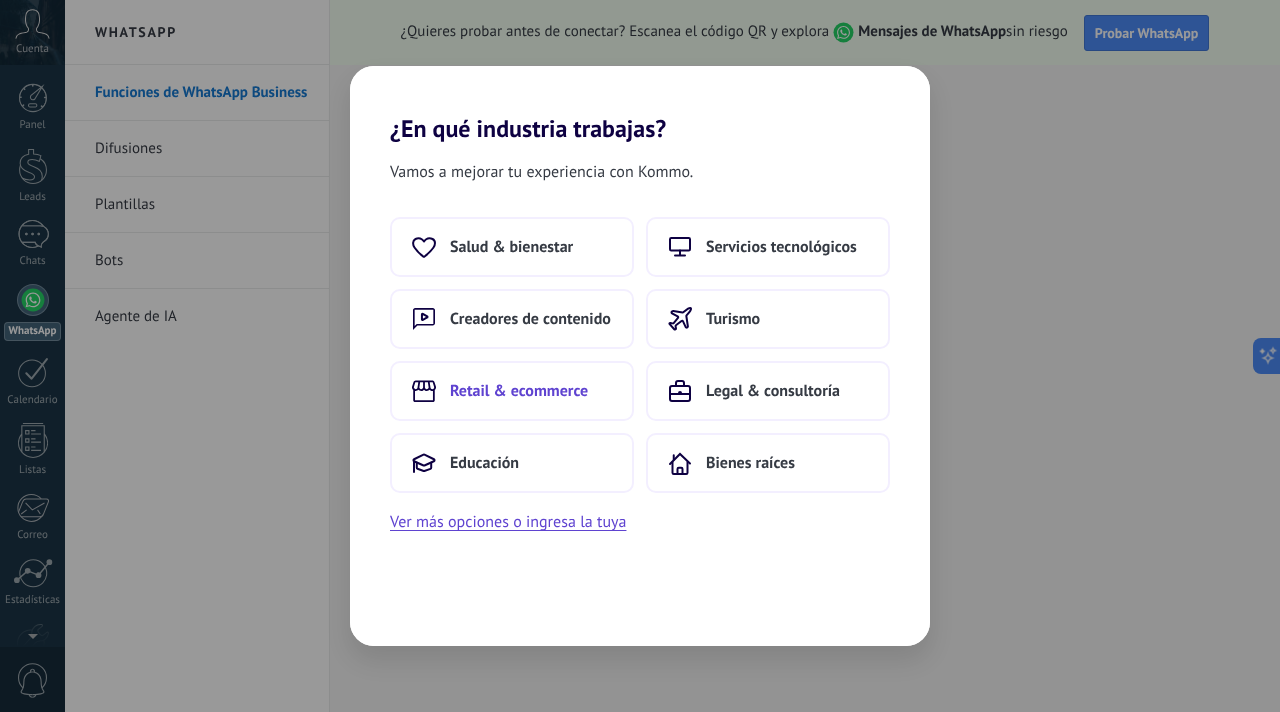 click on "Retail & ecommerce" at bounding box center (519, 391) 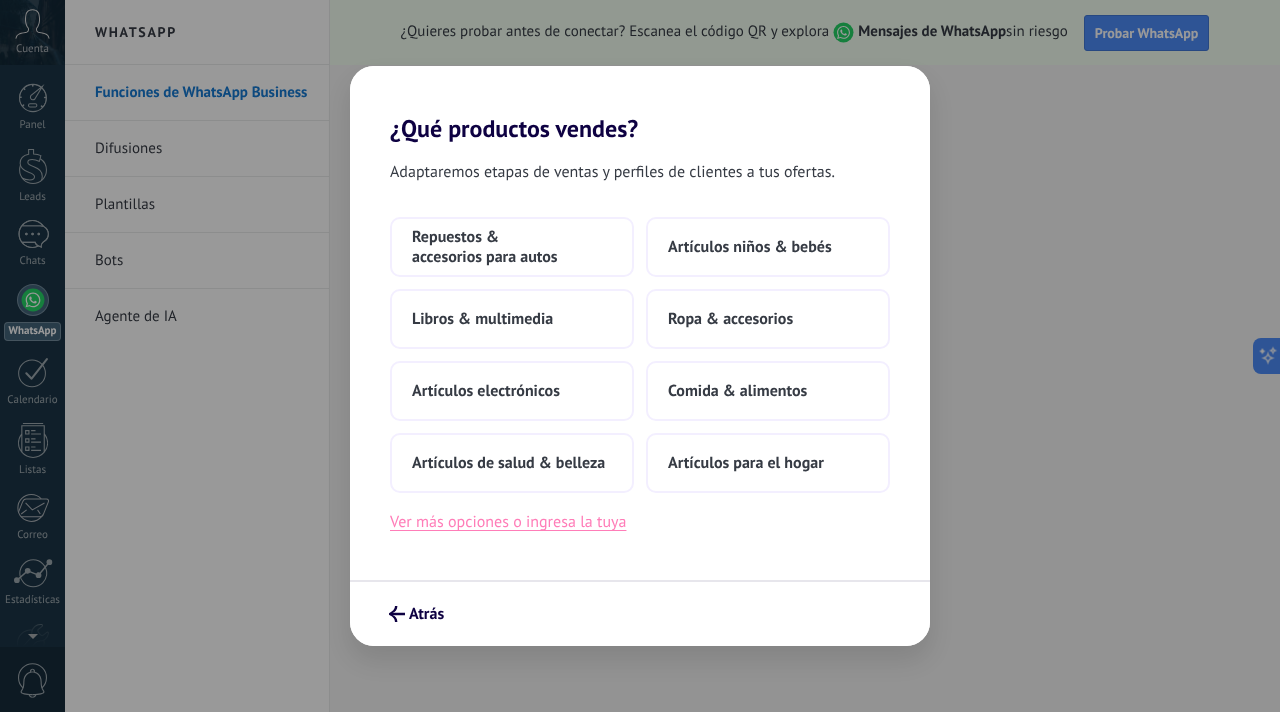 click on "Ver más opciones o ingresa la tuya" at bounding box center [508, 522] 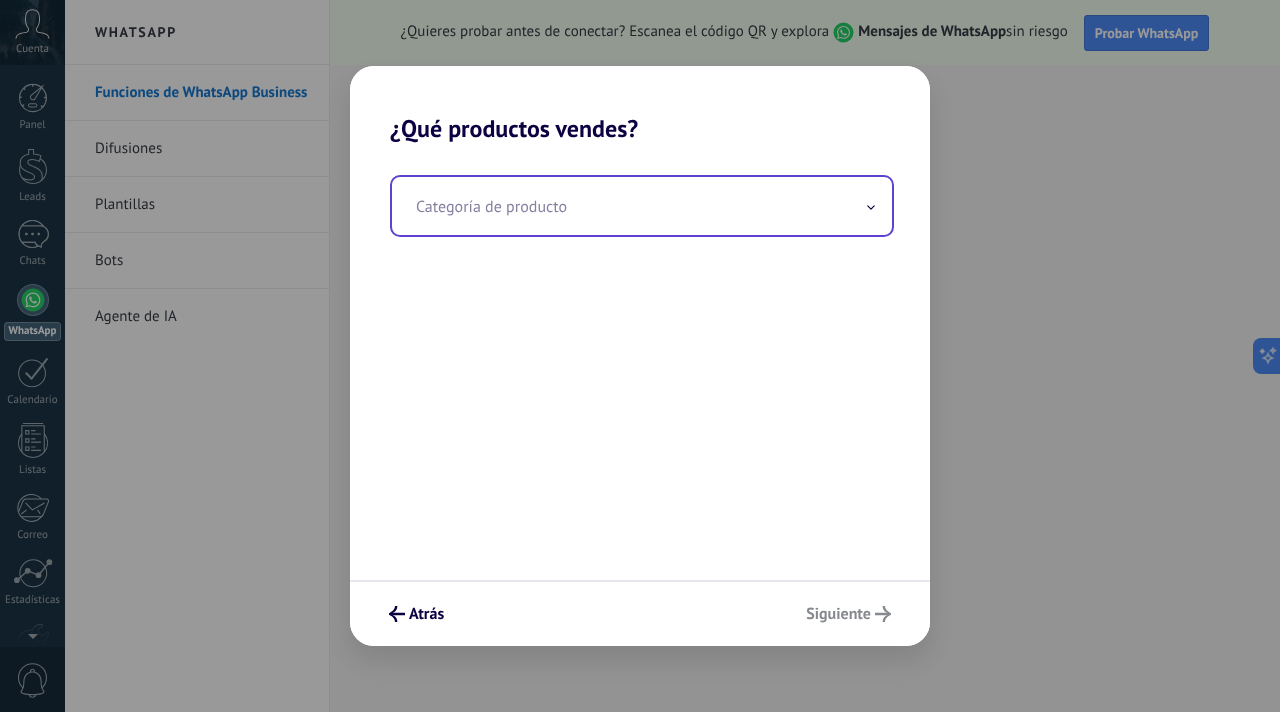 click at bounding box center (642, 206) 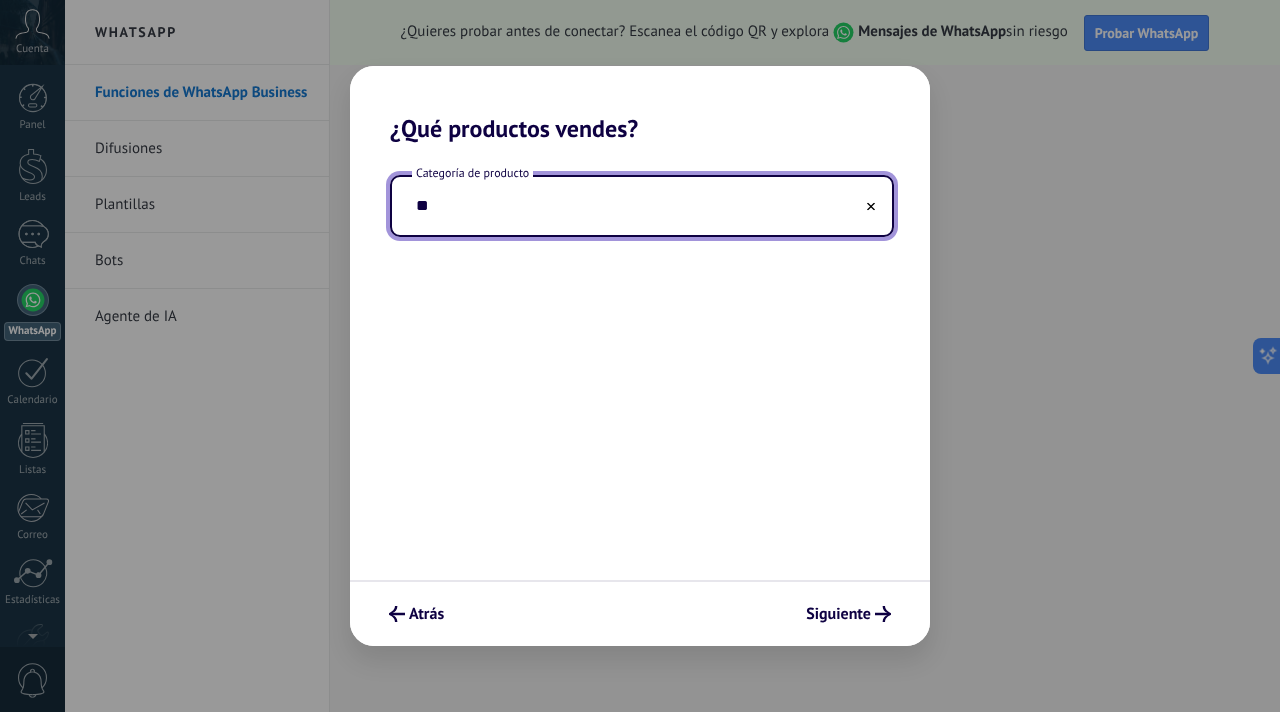 type on "*" 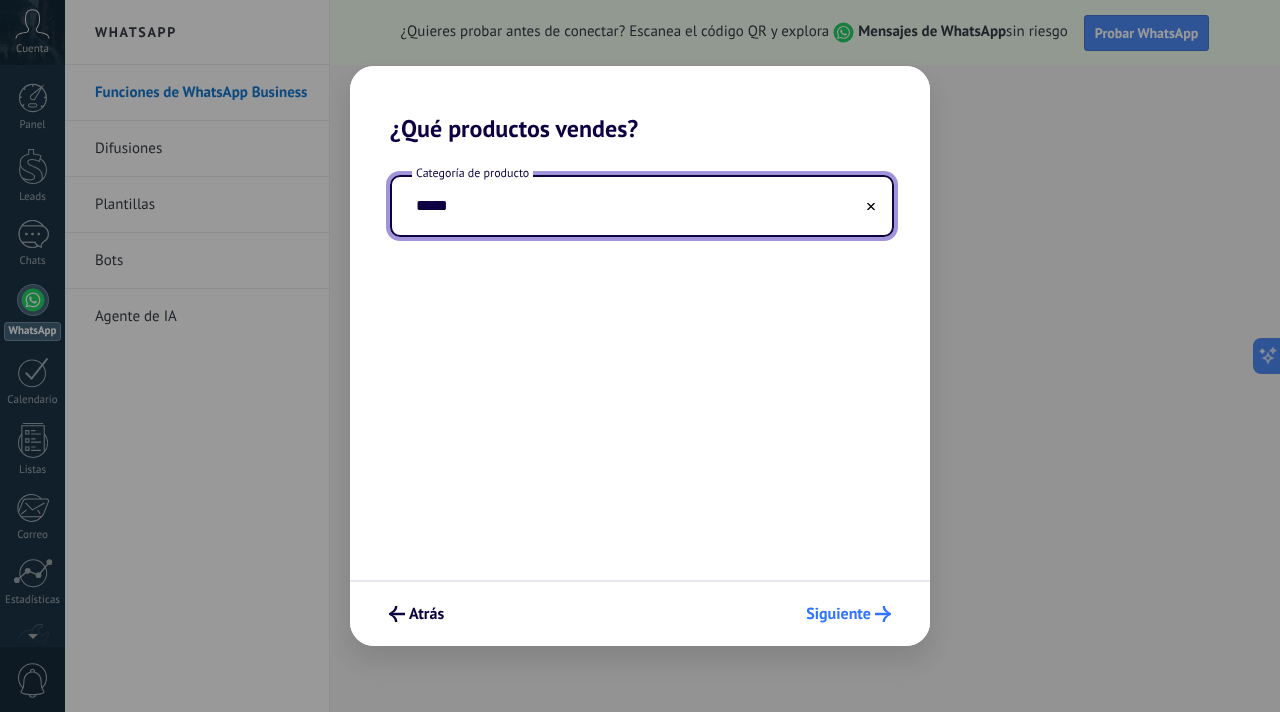 type on "*****" 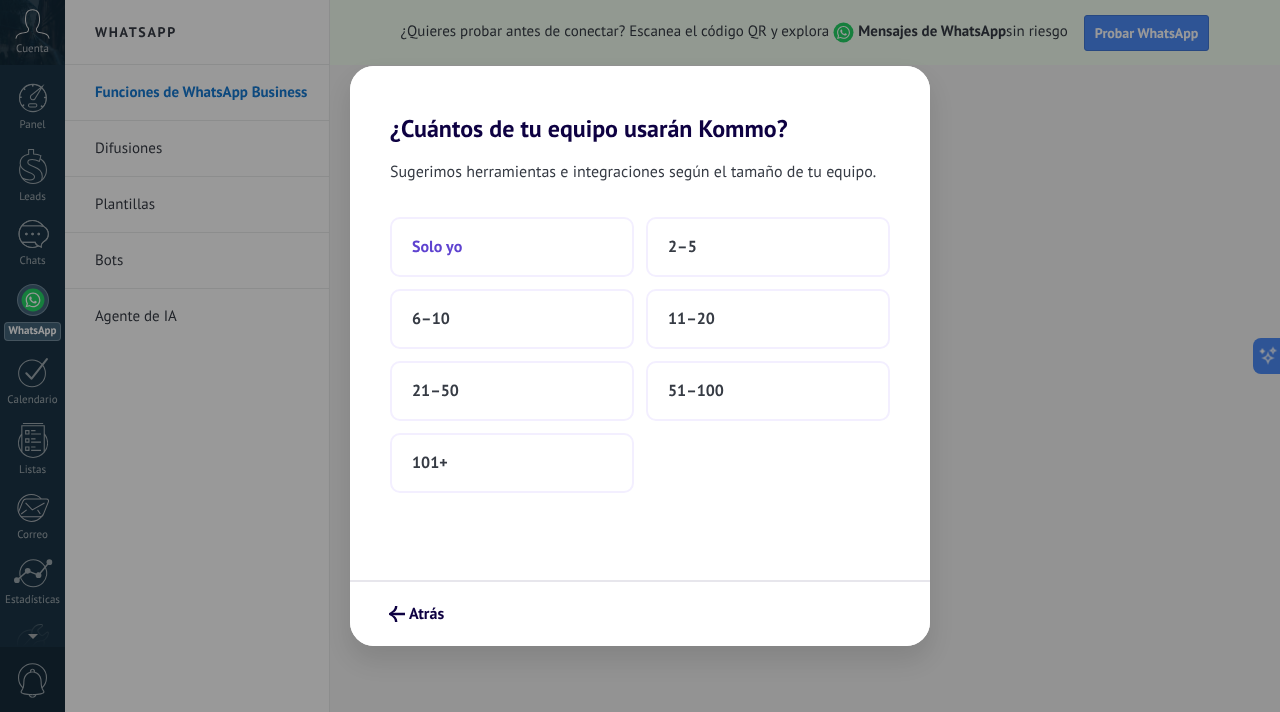click on "Solo yo" at bounding box center (512, 247) 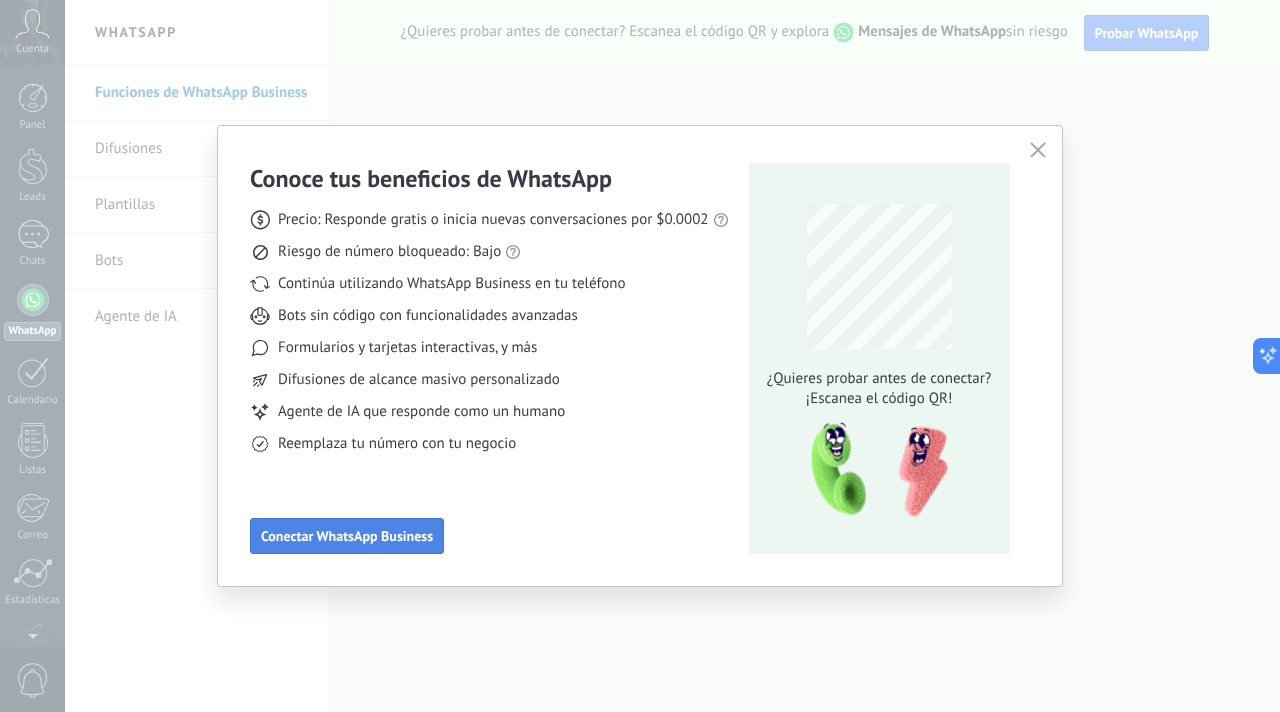 click on "Conectar WhatsApp Business" at bounding box center [347, 536] 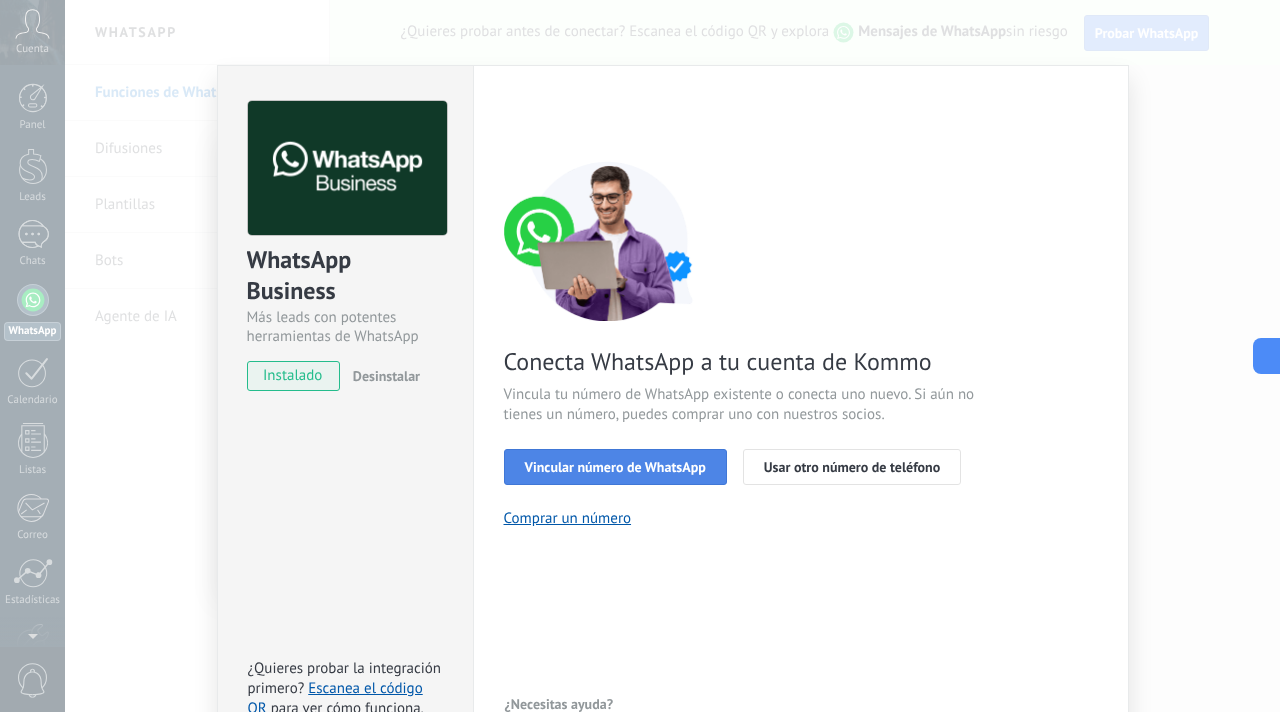 click on "Vincular número de WhatsApp" at bounding box center (615, 467) 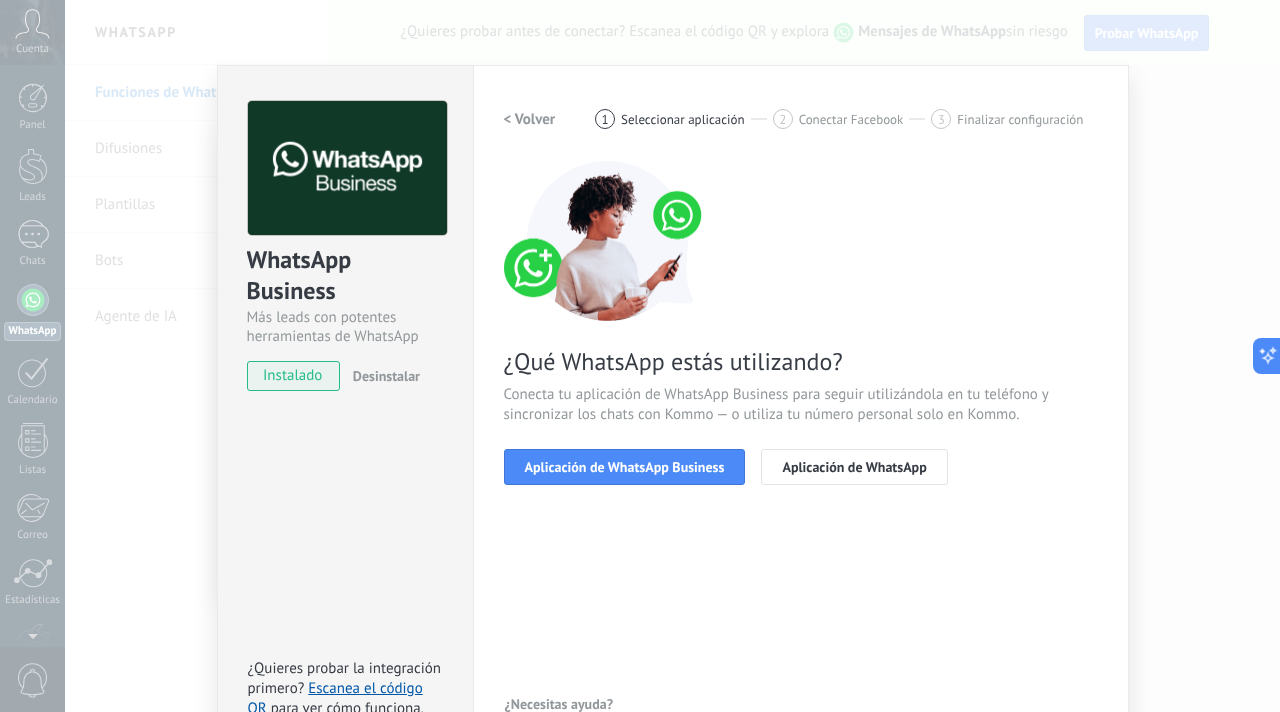 click on "Aplicación de WhatsApp Business" at bounding box center [625, 467] 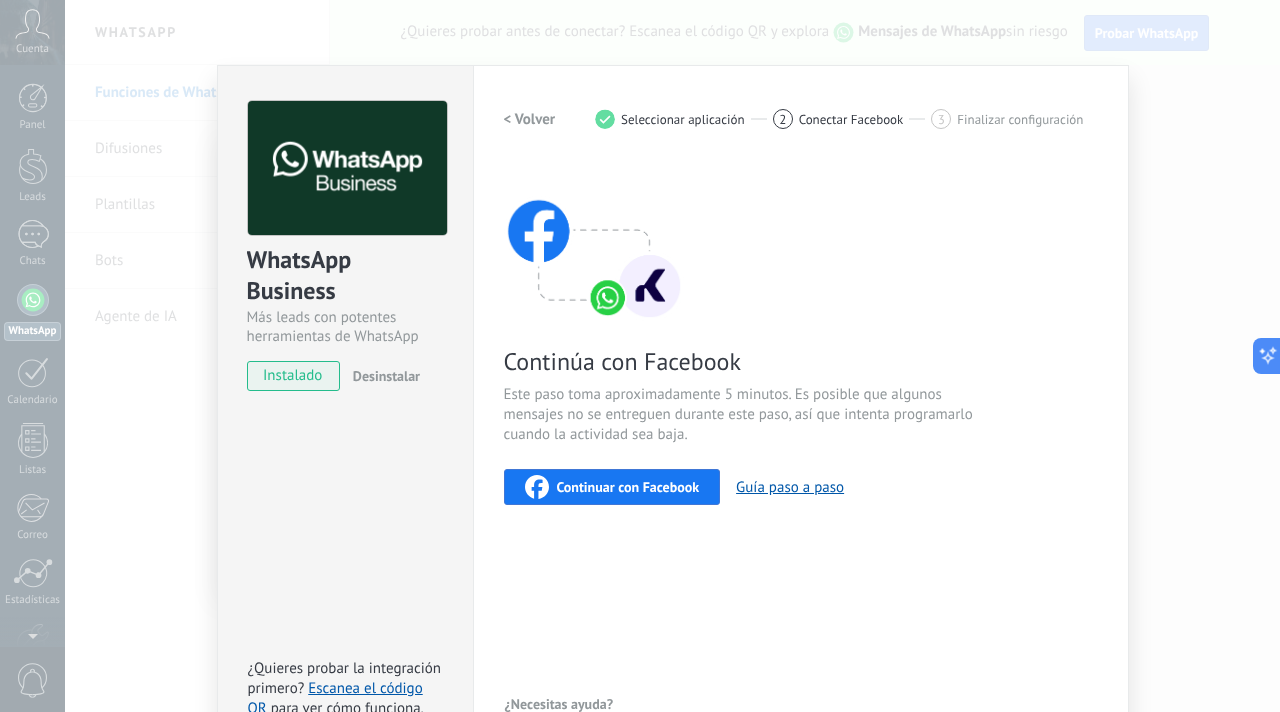 click on "Continuar con Facebook" at bounding box center (628, 487) 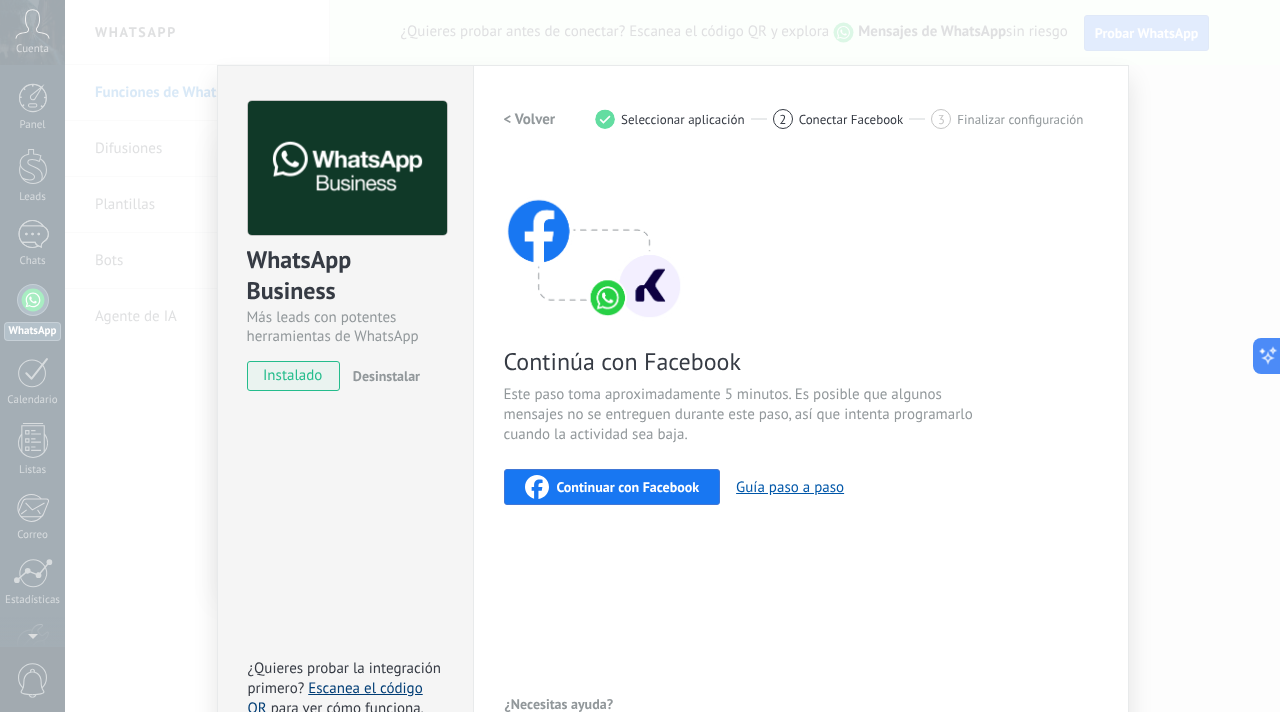 click on "Escanea el código QR" at bounding box center [335, 698] 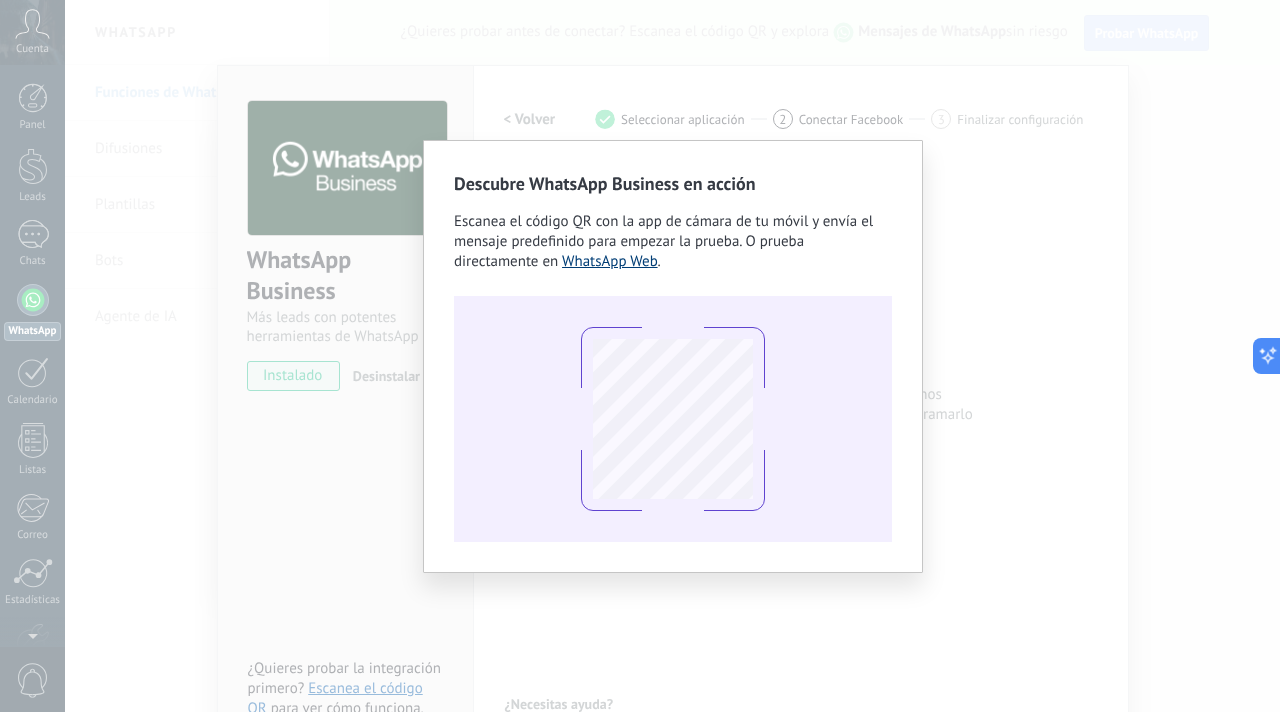 click on "WhatsApp Web" at bounding box center (610, 261) 